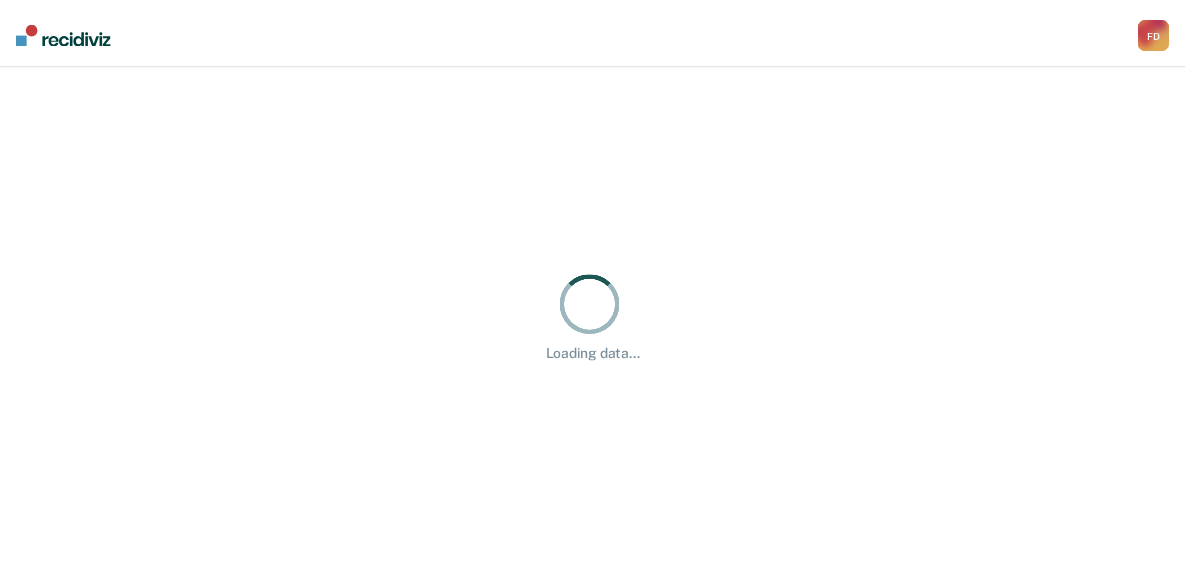scroll, scrollTop: 0, scrollLeft: 0, axis: both 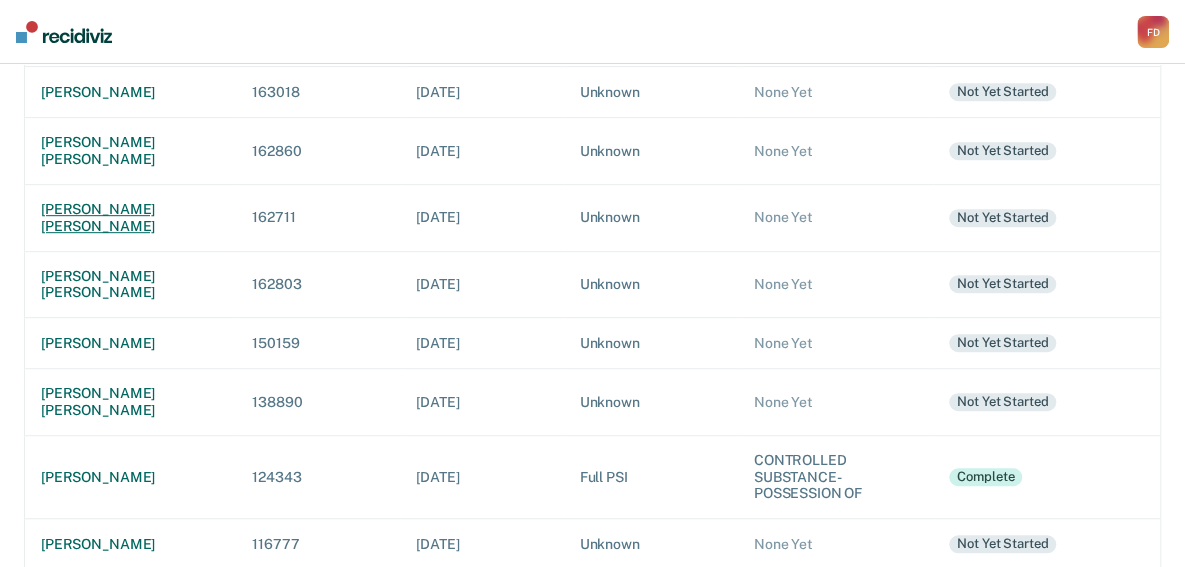 click on "[PERSON_NAME] [PERSON_NAME]" at bounding box center [130, 218] 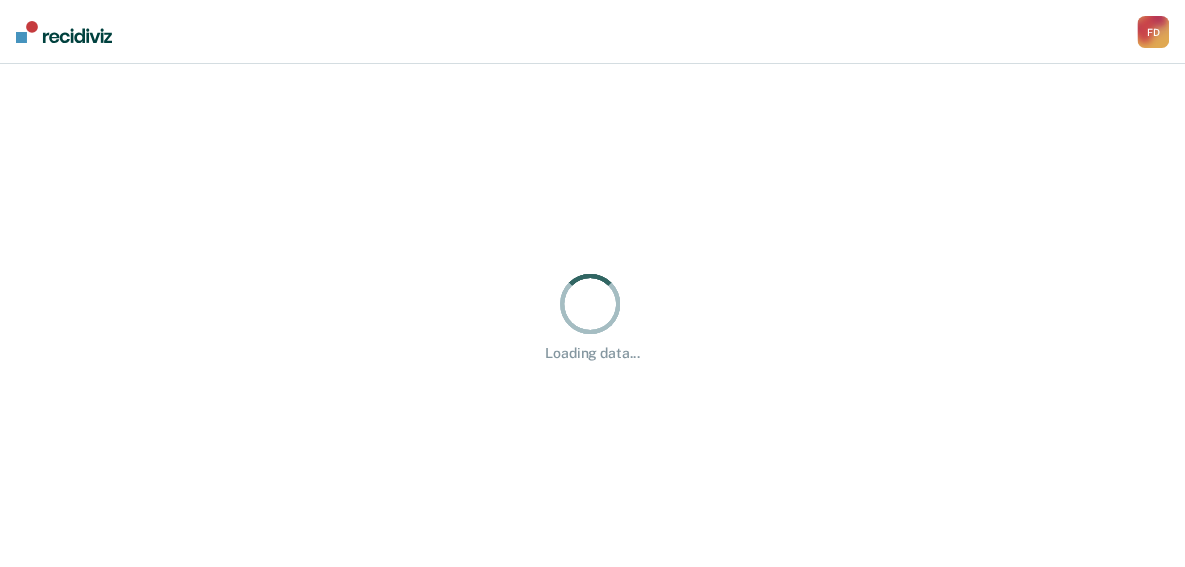 scroll, scrollTop: 0, scrollLeft: 0, axis: both 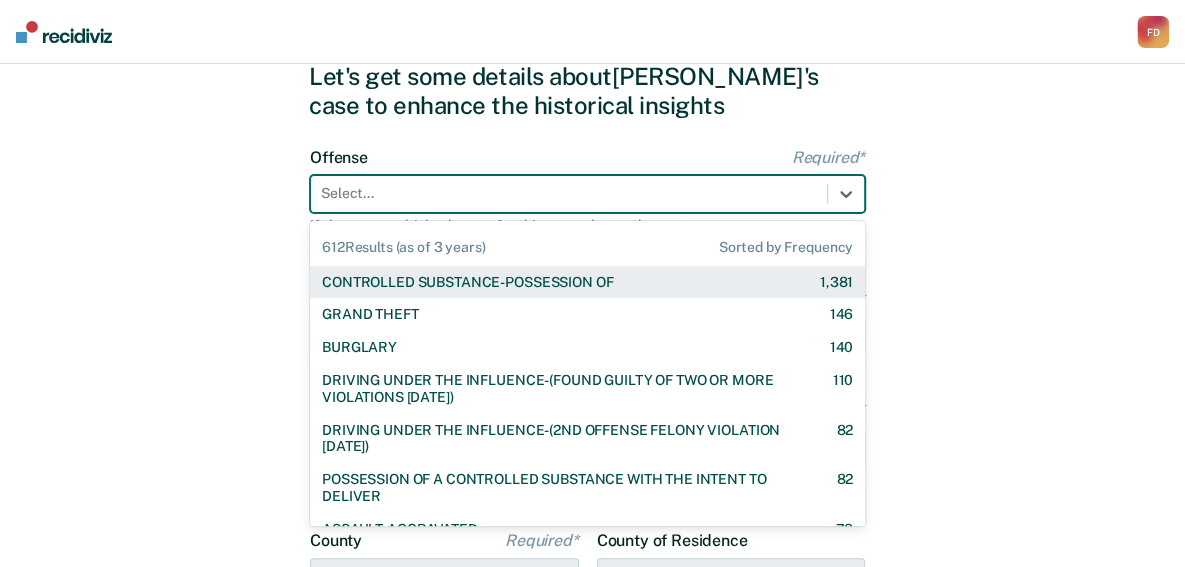 click on "612 results available. Use Up and Down to choose options, press Enter to select the currently focused option, press Escape to exit the menu, press Tab to select the option and exit the menu. Select... 612  Results (as of 3 years) Sorted by Frequency CONTROLLED SUBSTANCE-POSSESSION OF 1,381 GRAND THEFT 146 BURGLARY 140 DRIVING UNDER THE INFLUENCE-(FOUND GUILTY OF TWO OR MORE VIOLATIONS [DATE]) 110 DRIVING UNDER THE INFLUENCE-(2ND OFFENSE FELONY VIOLATION [DATE]) 82 POSSESSION OF A CONTROLLED SUBSTANCE WITH THE INTENT TO DELIVER 82 ASSAULT-AGGRAVATED 78 WEAPON-UNLAWFUL POSSESSION BY CONVICTED FELON 63 BATTERY-DOMESTIC VIOLENCE WITH TRAUMATIC INJURY 59 DRIVING UNDER THE INFLUENCE I18-8004 {M} 57 ELUDING A POLICE OFFICER IN A MOTOR VEHICLE 54 DRIVING UNDER THE INFLUENCE-(THIRD OR SUBSEQUENT OFFENSE) 35 FORGERY 30 PROPERTY-MALICIOUS INJURY TO PROPERTY 30 ASSAULT-DOMESTIC VIOLENCE I18-918(3)(A) {M} 28 CHILDREN-INJURY TO CHILD [DEMOGRAPHIC_DATA] 25 24 23 DOMESTIC BATTERY OR ASSAULT -IN THE PRESENCE OF A CHILD [DEMOGRAPHIC_DATA] 9" at bounding box center (587, 194) 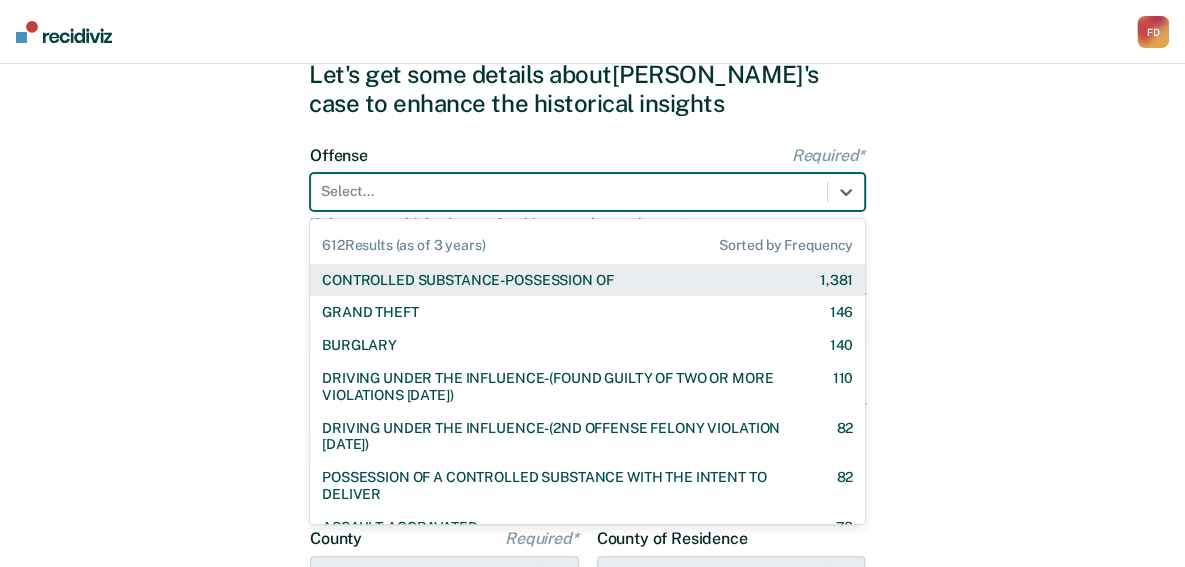 click on "CONTROLLED SUBSTANCE-POSSESSION OF" at bounding box center (467, 280) 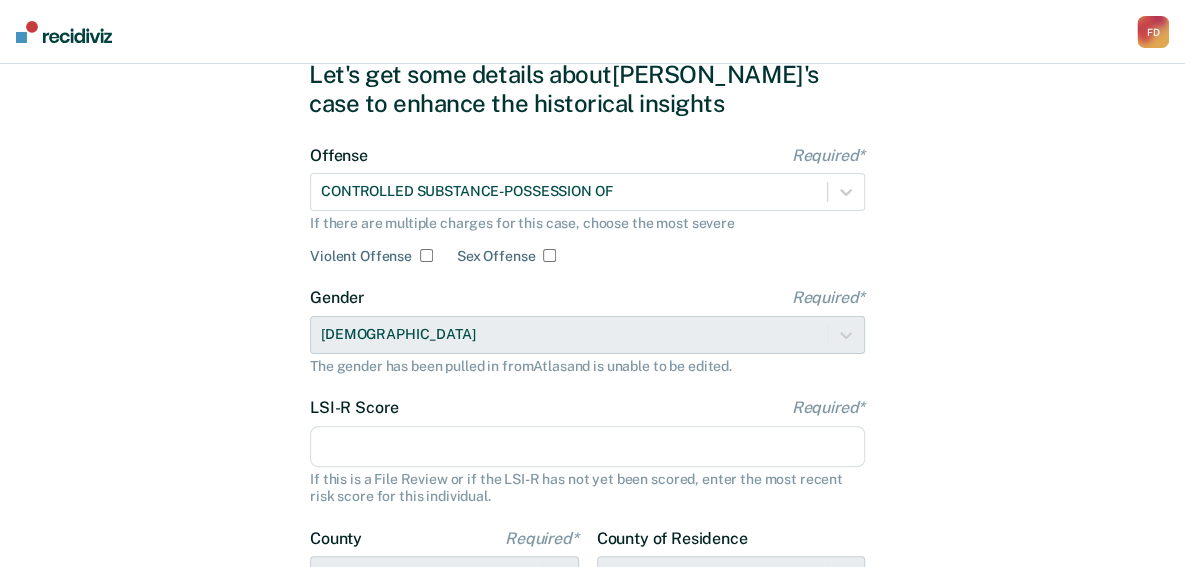 click on "LSI-R Score  Required*" at bounding box center (587, 447) 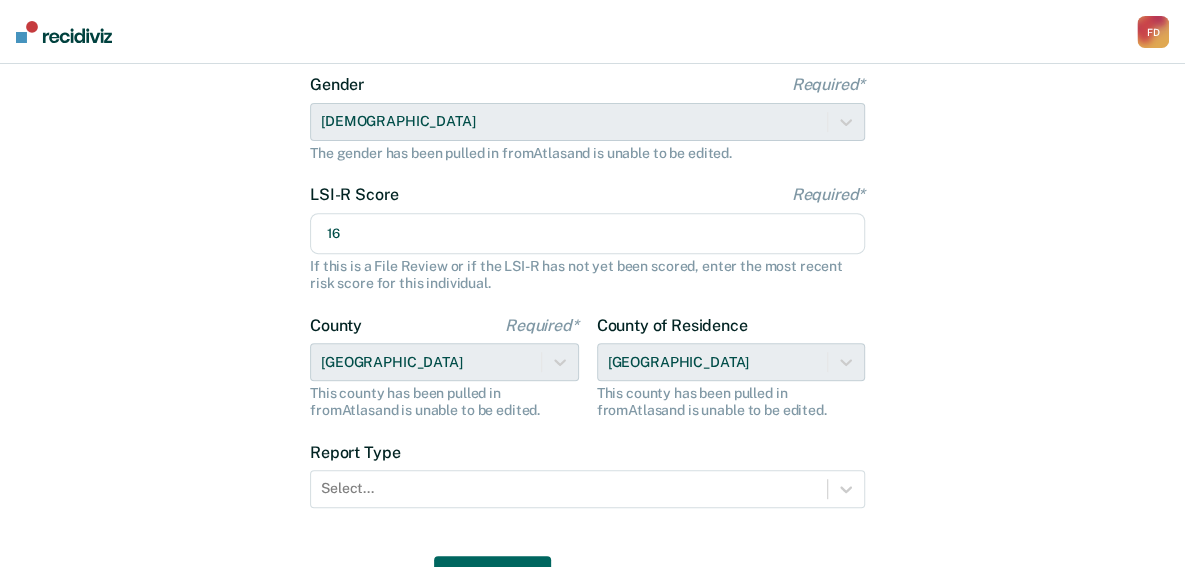 scroll, scrollTop: 383, scrollLeft: 0, axis: vertical 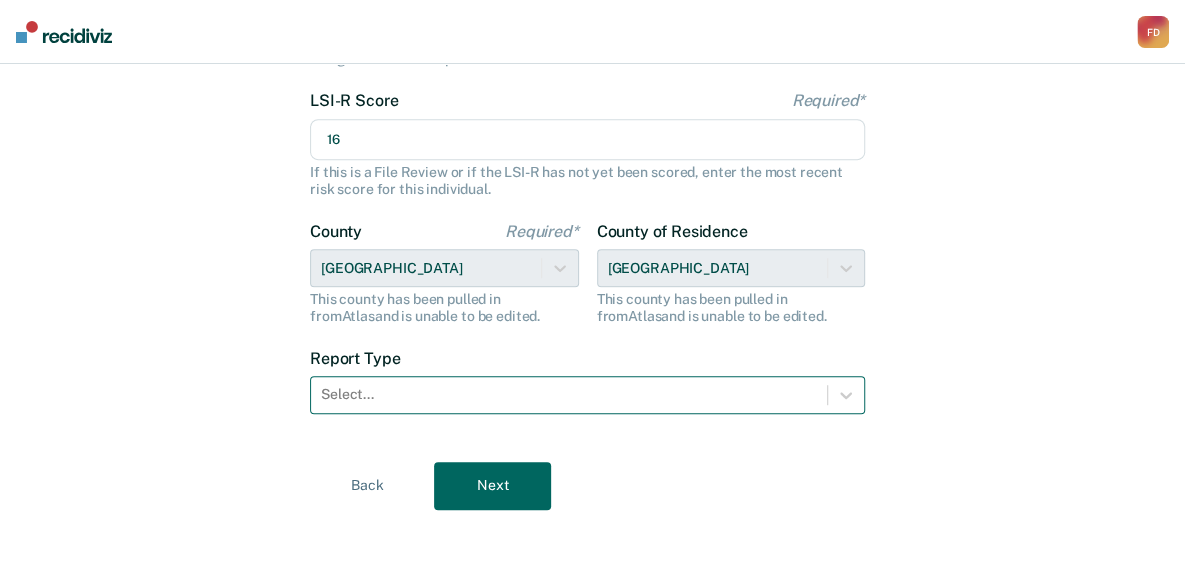 type on "16" 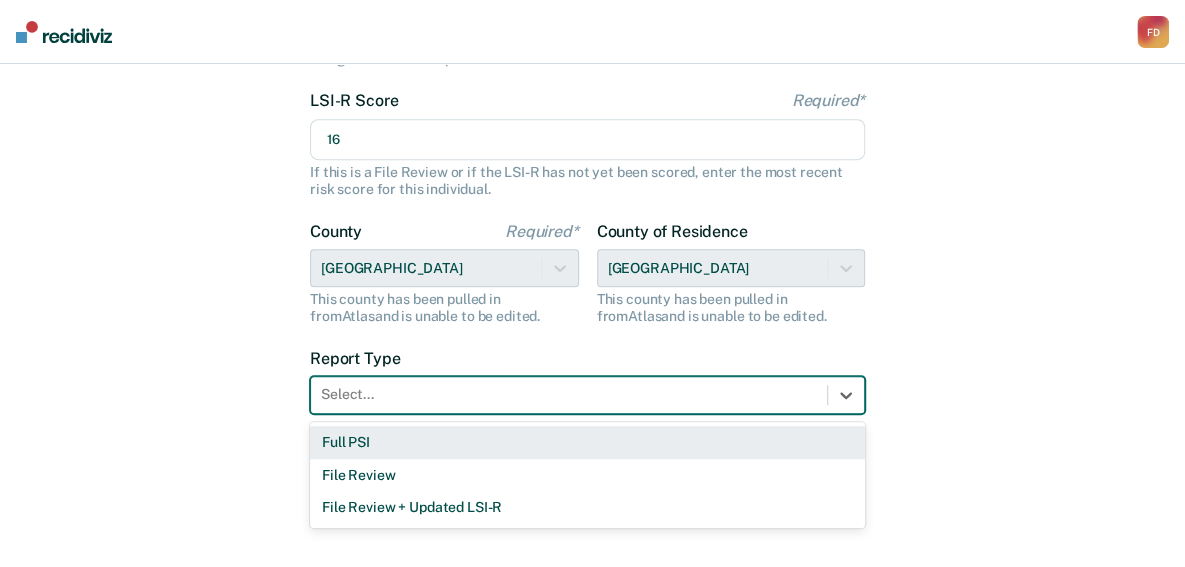 click at bounding box center [569, 394] 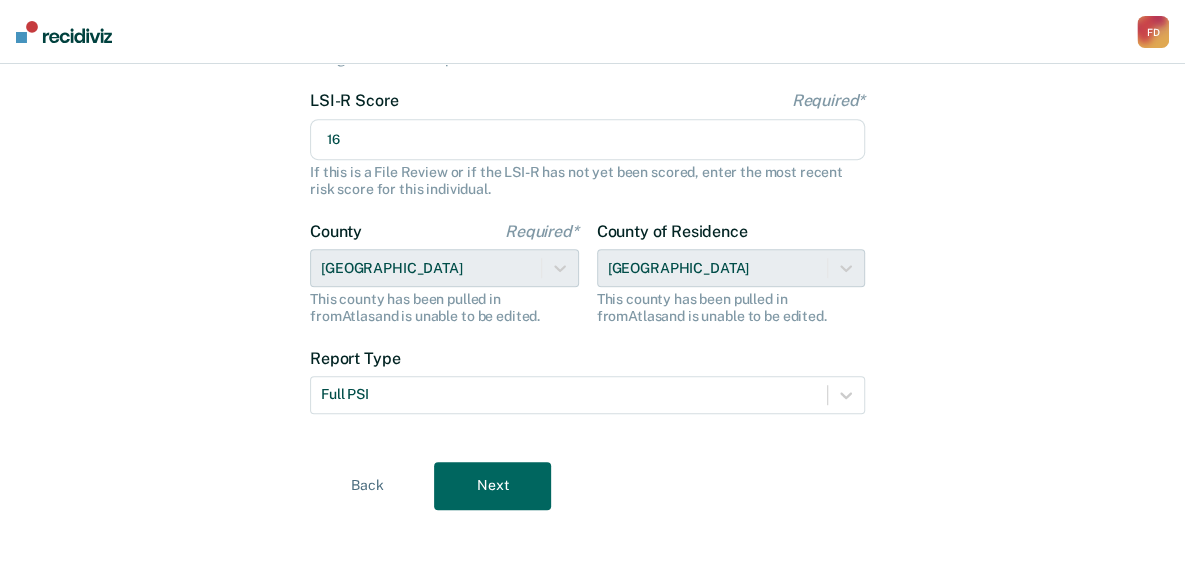 click on "Next" at bounding box center [492, 486] 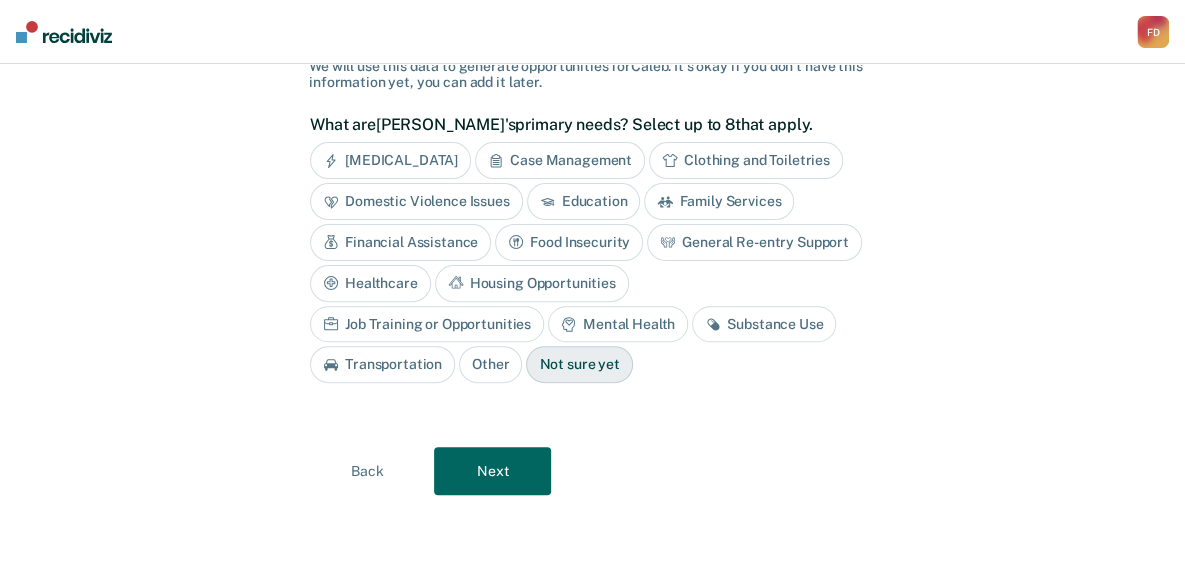 scroll, scrollTop: 130, scrollLeft: 0, axis: vertical 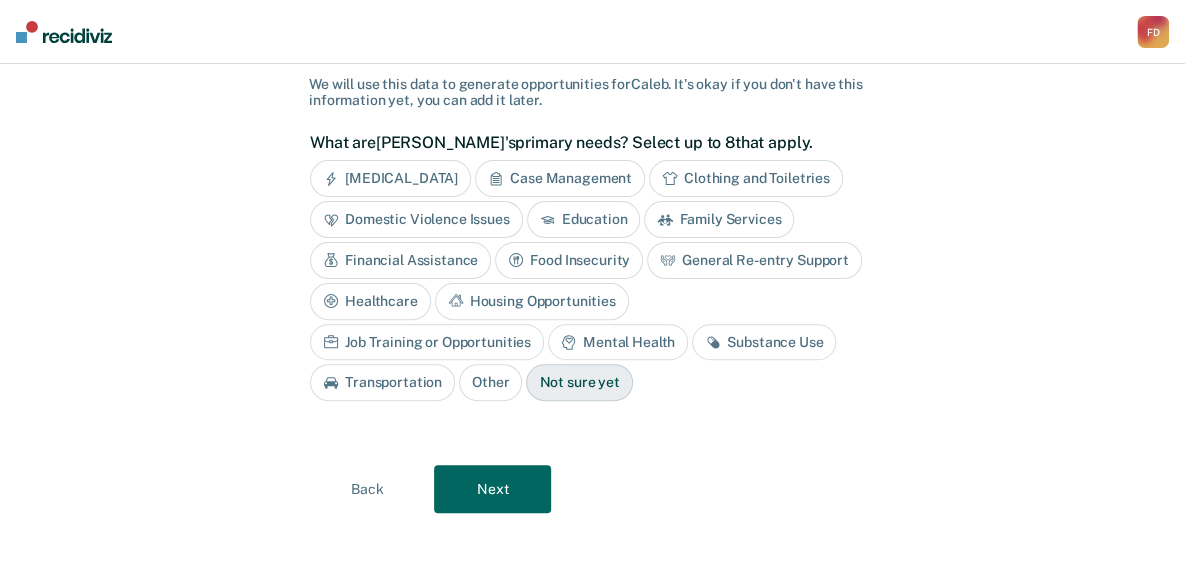 click on "Substance Use" at bounding box center [764, 342] 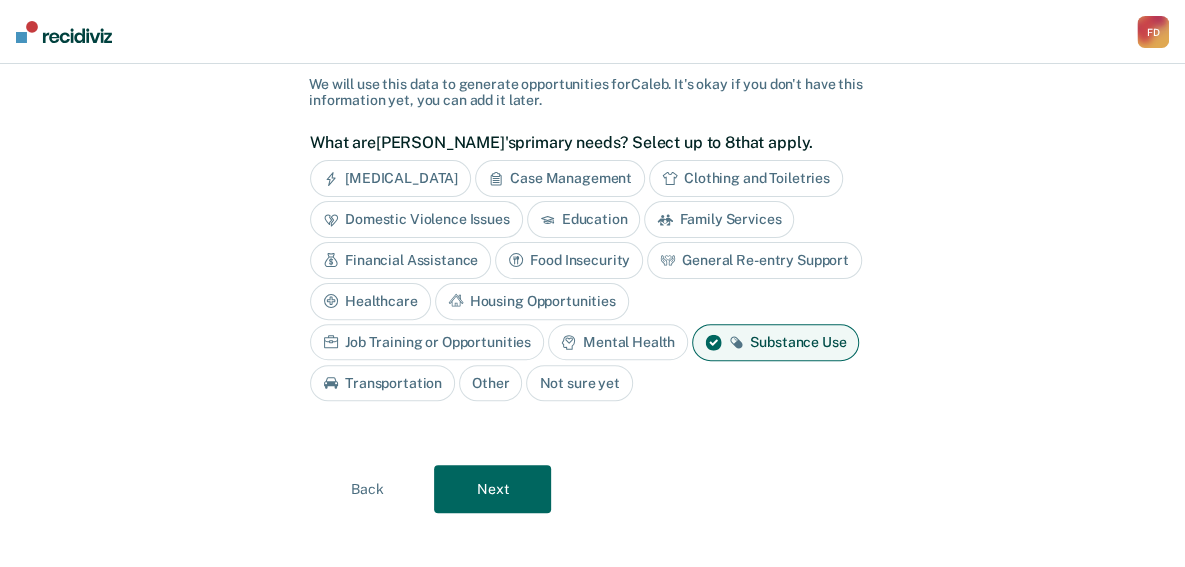 click on "Next" at bounding box center [492, 489] 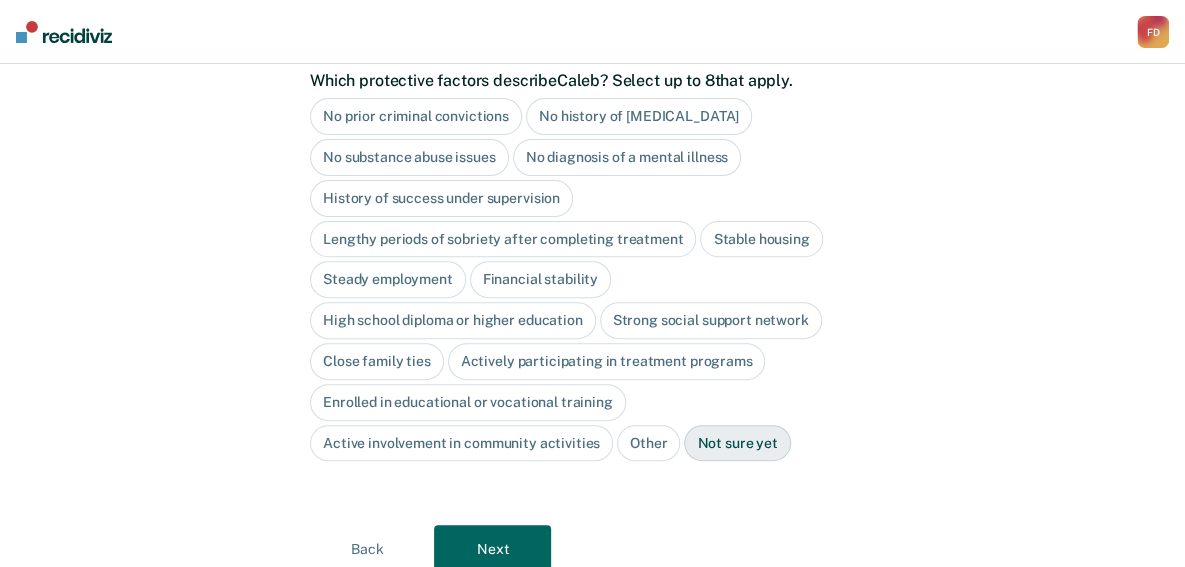 scroll, scrollTop: 202, scrollLeft: 0, axis: vertical 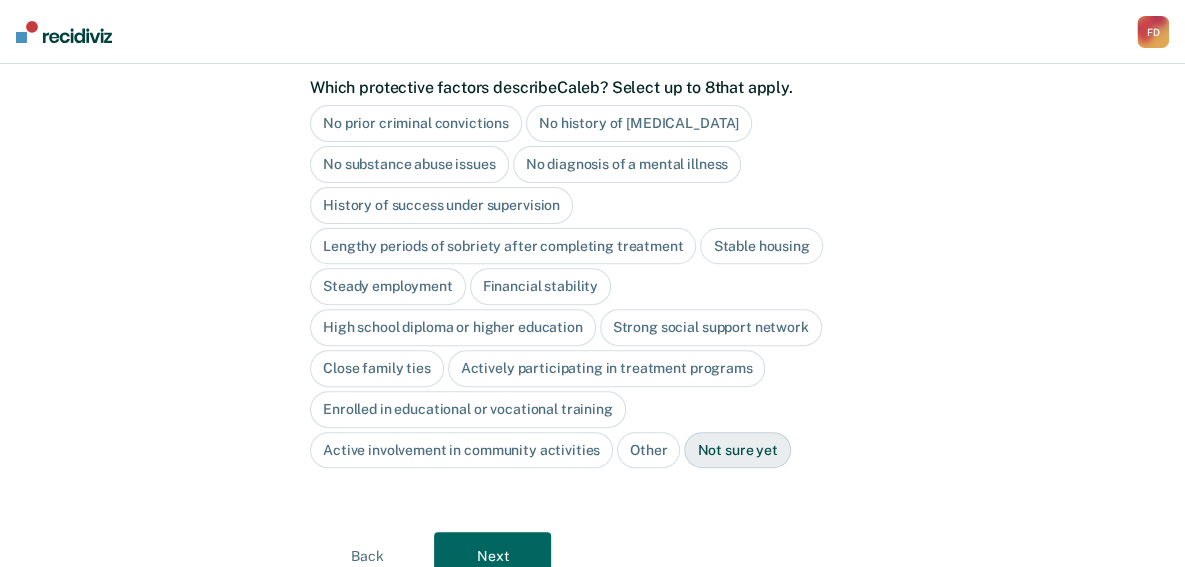 click on "No history of [MEDICAL_DATA]" at bounding box center (639, 123) 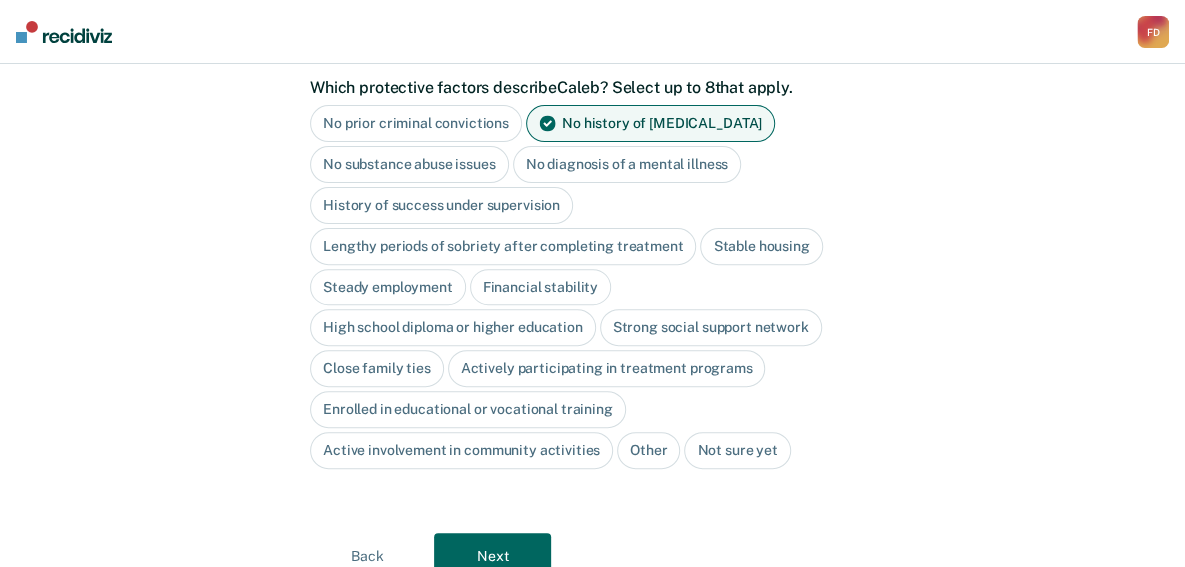 click on "Stable housing" at bounding box center (761, 246) 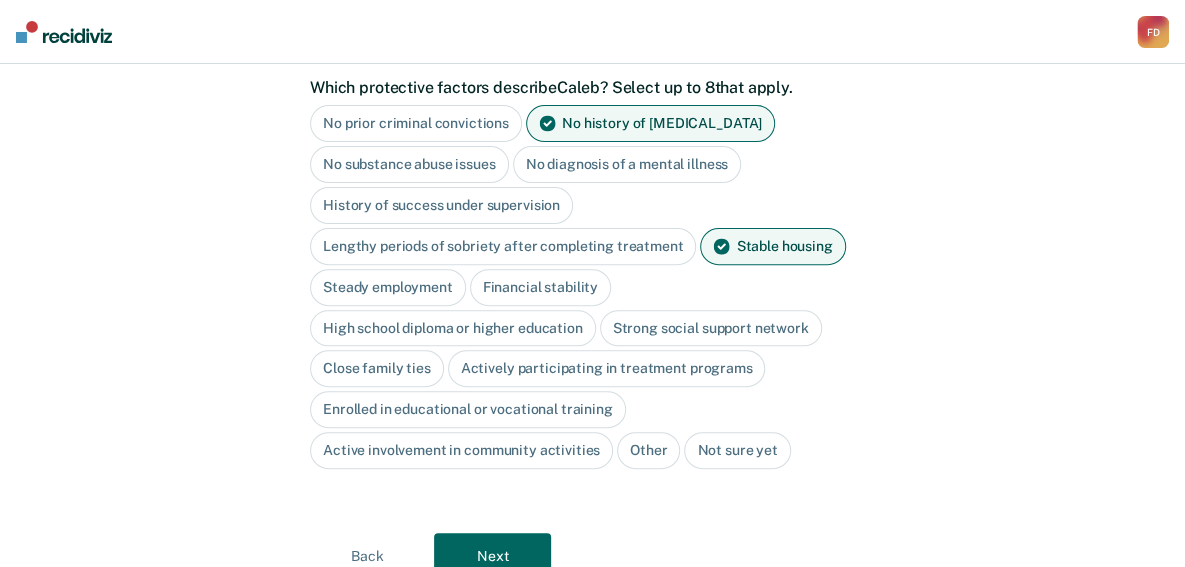 click on "Steady employment" at bounding box center (388, 287) 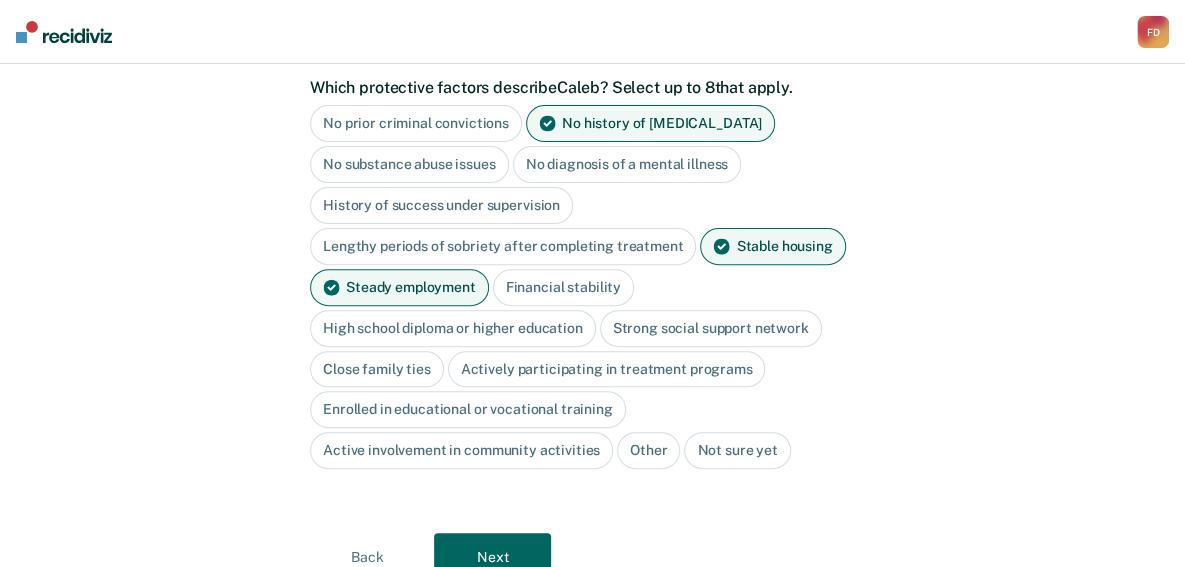 click on "High school diploma or higher education" at bounding box center (453, 328) 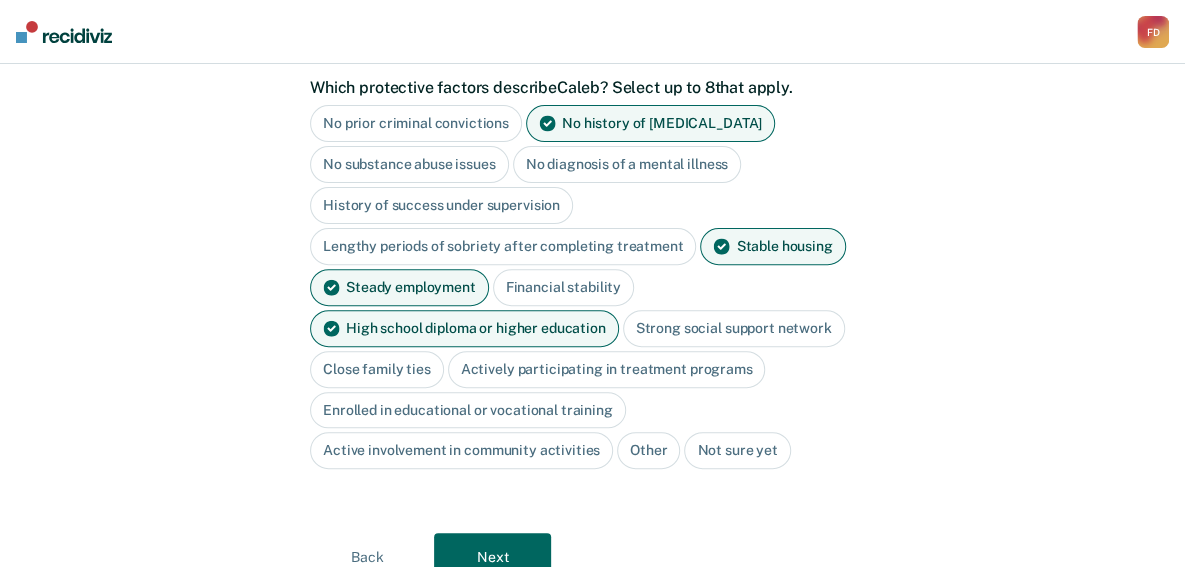 click on "Close family ties" at bounding box center (377, 369) 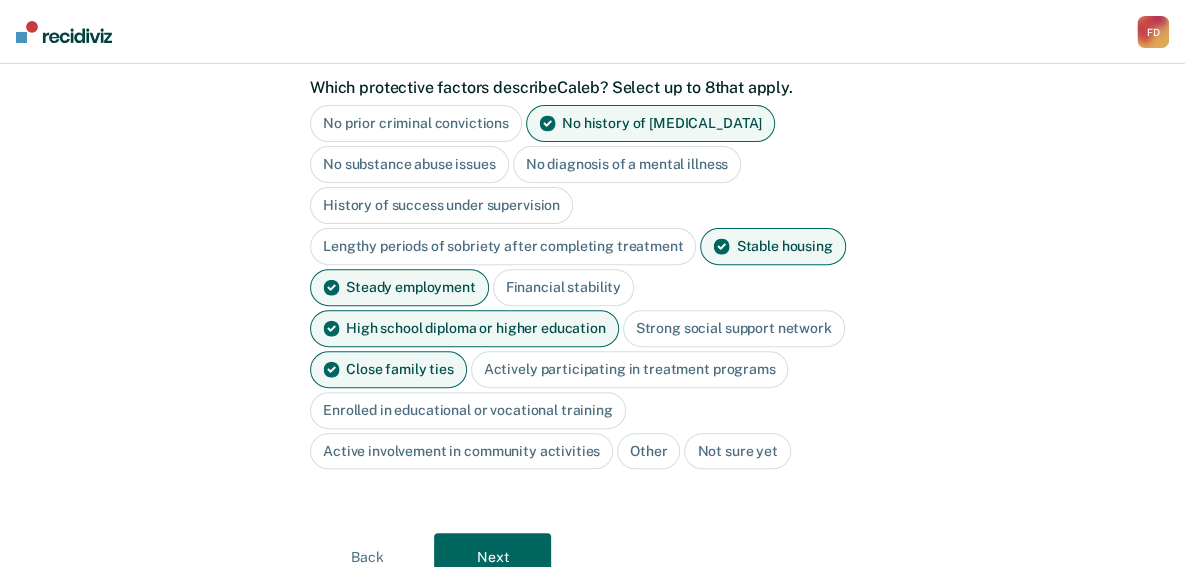 click on "Next" at bounding box center [492, 557] 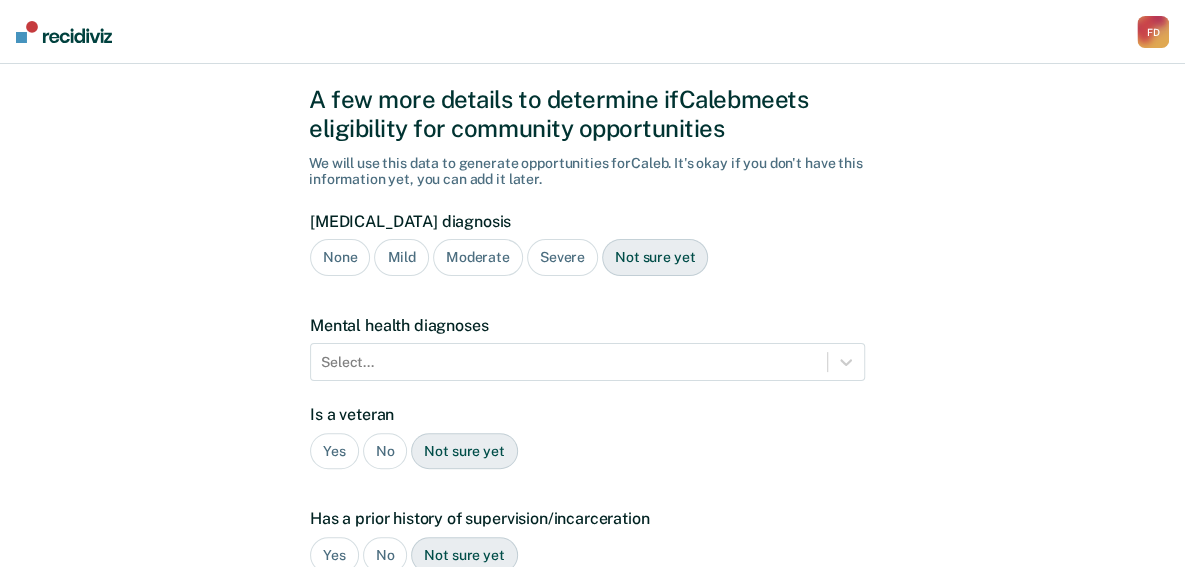 scroll, scrollTop: 48, scrollLeft: 0, axis: vertical 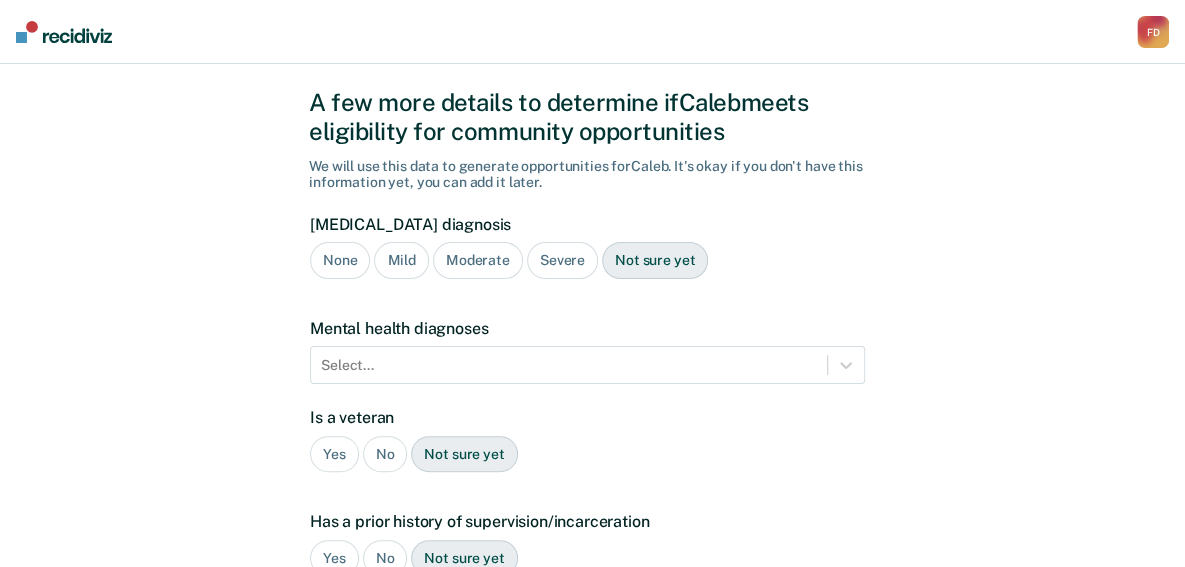 click on "Mild" at bounding box center [401, 260] 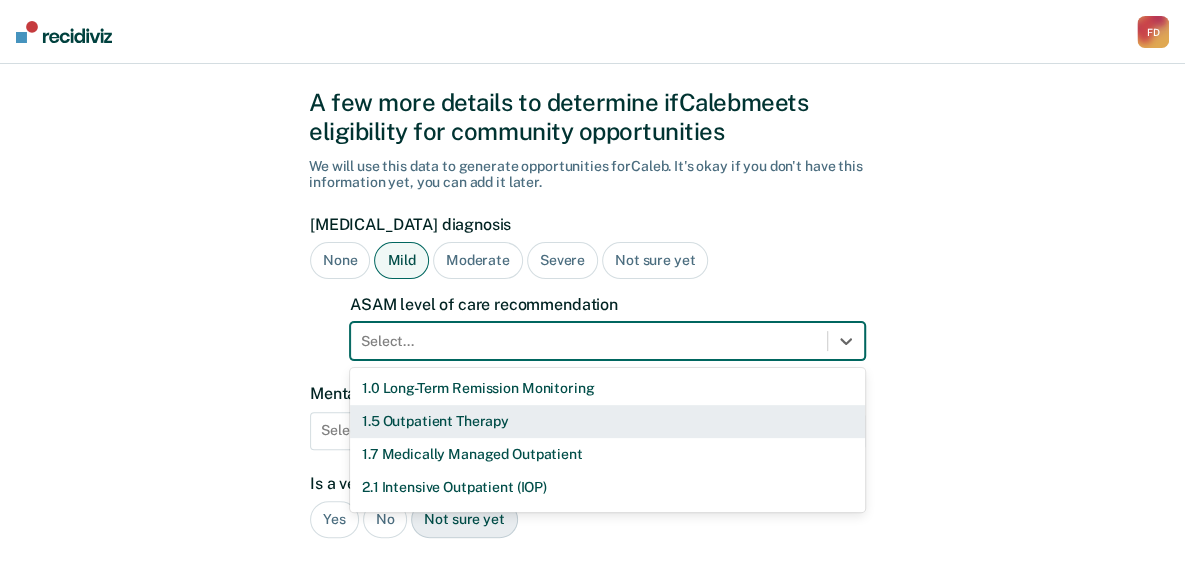 scroll, scrollTop: 156, scrollLeft: 0, axis: vertical 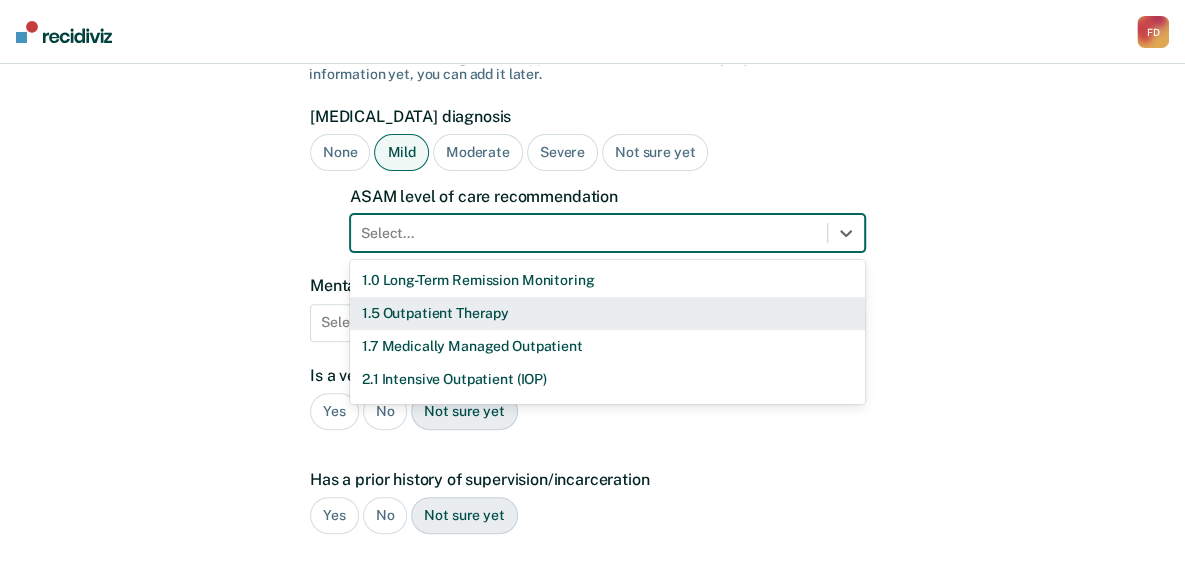 click on "11 results available. Use Up and Down to choose options, press Enter to select the currently focused option, press Escape to exit the menu, press Tab to select the option and exit the menu. Select... 1.0 Long-Term Remission Monitoring 1.5 Outpatient Therapy 1.7 Medically Managed Outpatient 2.1 Intensive Outpatient (IOP) 2.5 High-Intensity Outpatient (HIOP) 2.7 Medically Managed Intensive Outpatient 3.1 Clinically Managed Low-Intensity Residential 3.5 Clinically Managed High-Intensity Residential 3.7 Medically Managed Residential 4.0 Medically Managed Inpatient None" at bounding box center (607, 233) 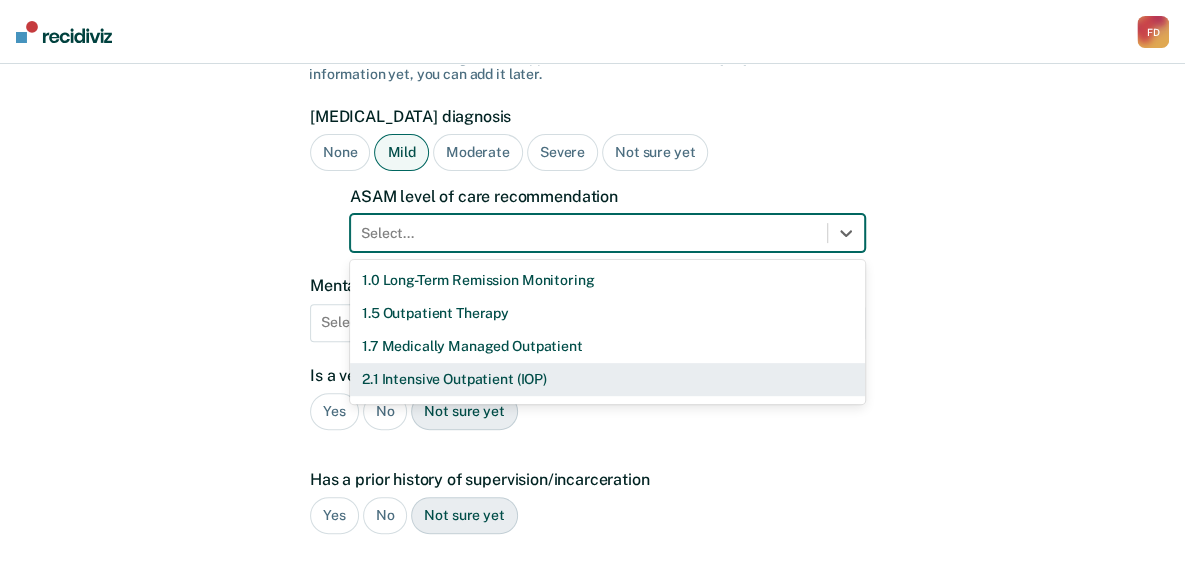 click on "2.1 Intensive Outpatient (IOP)" at bounding box center (607, 379) 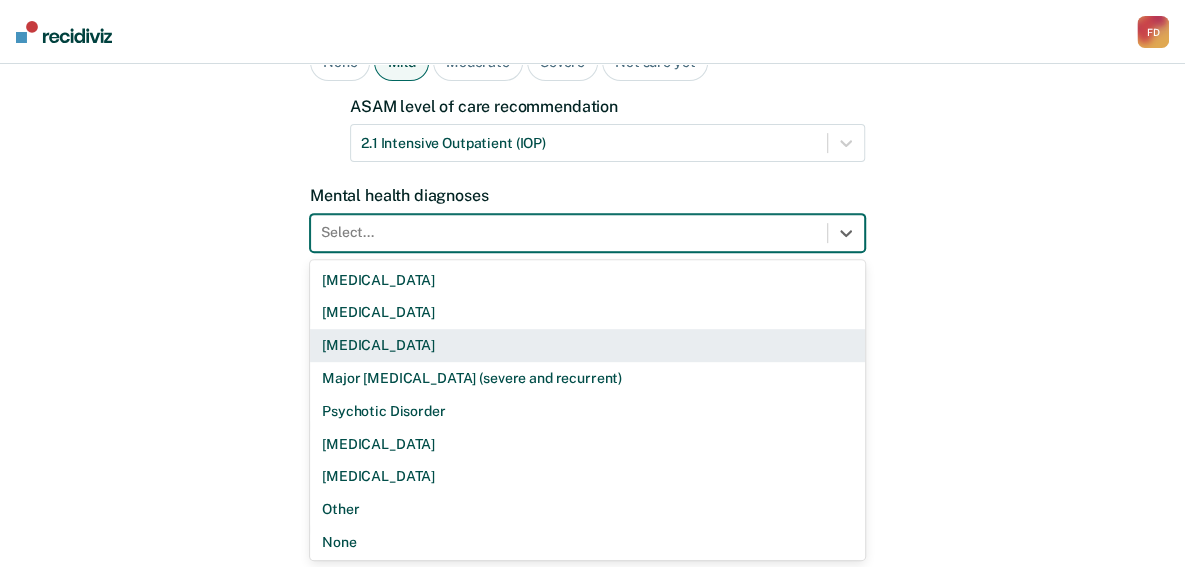 click on "9 results available. Use Up and Down to choose options, press Enter to select the currently focused option, press Escape to exit the menu, press Tab to select the option and exit the menu. Select... [MEDICAL_DATA] [MEDICAL_DATA] [MEDICAL_DATA] Major [MEDICAL_DATA] (severe and recurrent) Psychotic Disorder [MEDICAL_DATA] [MEDICAL_DATA] Other None" at bounding box center [587, 233] 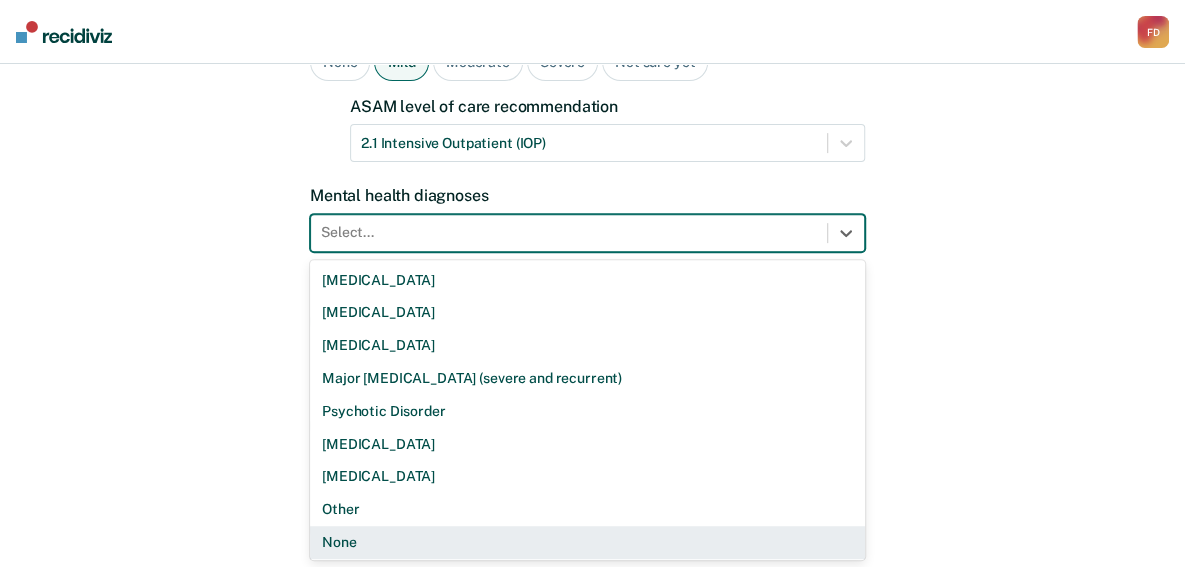 click on "None" at bounding box center (587, 542) 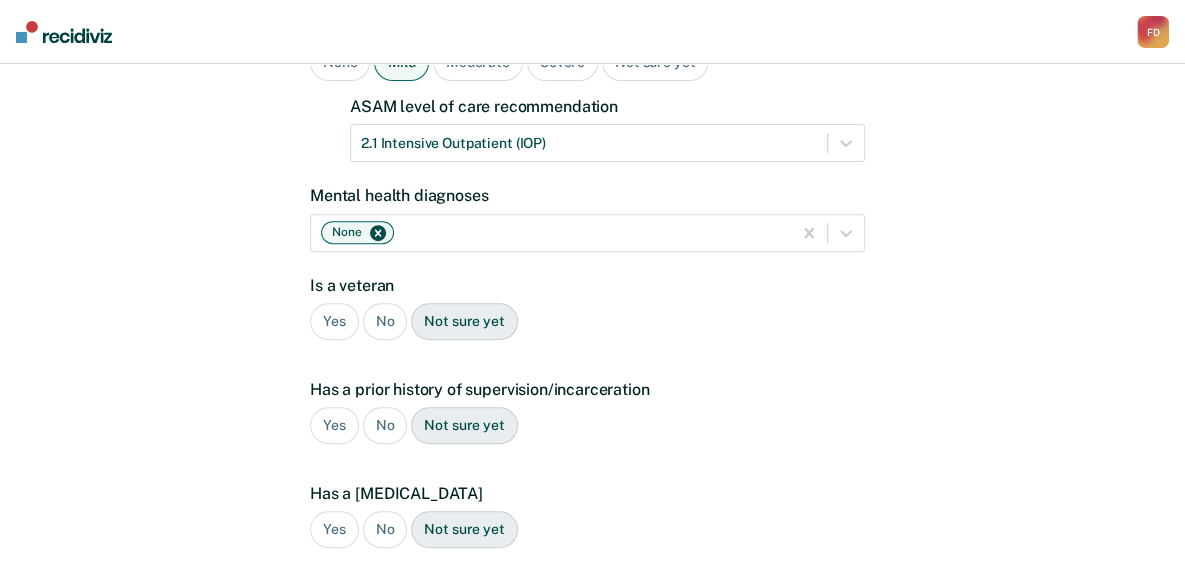 click on "No" at bounding box center [385, 321] 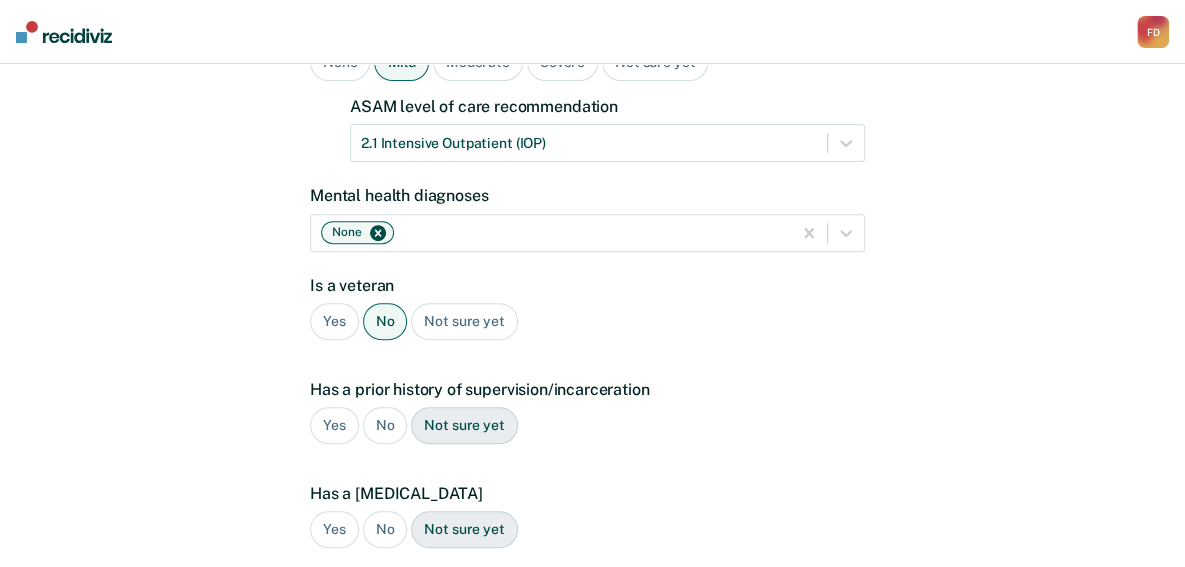 click on "No" at bounding box center [385, 425] 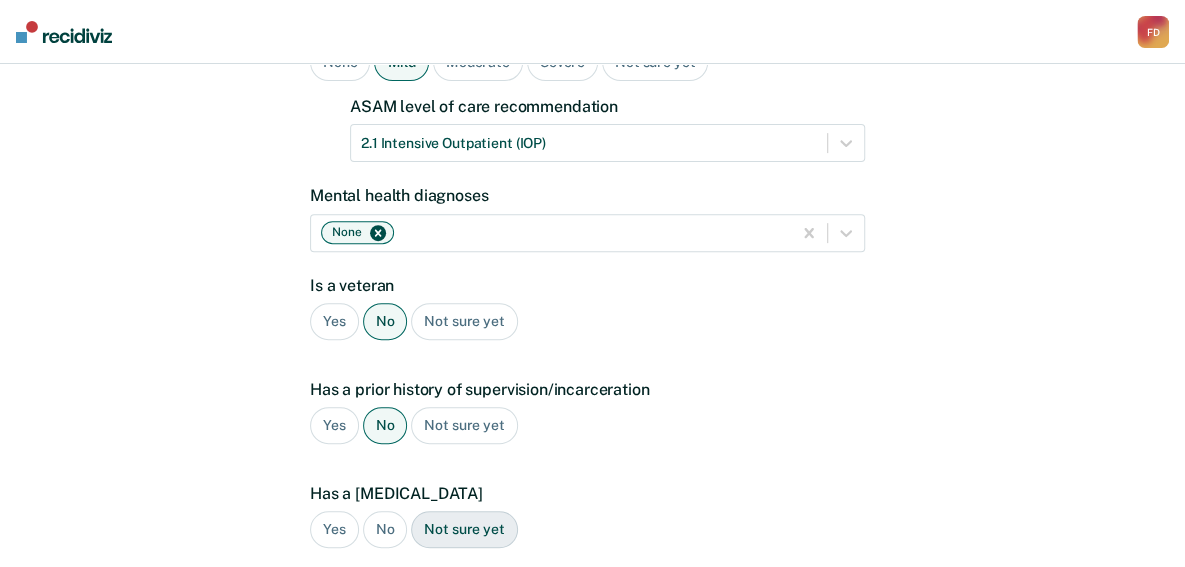 click on "No" at bounding box center [385, 529] 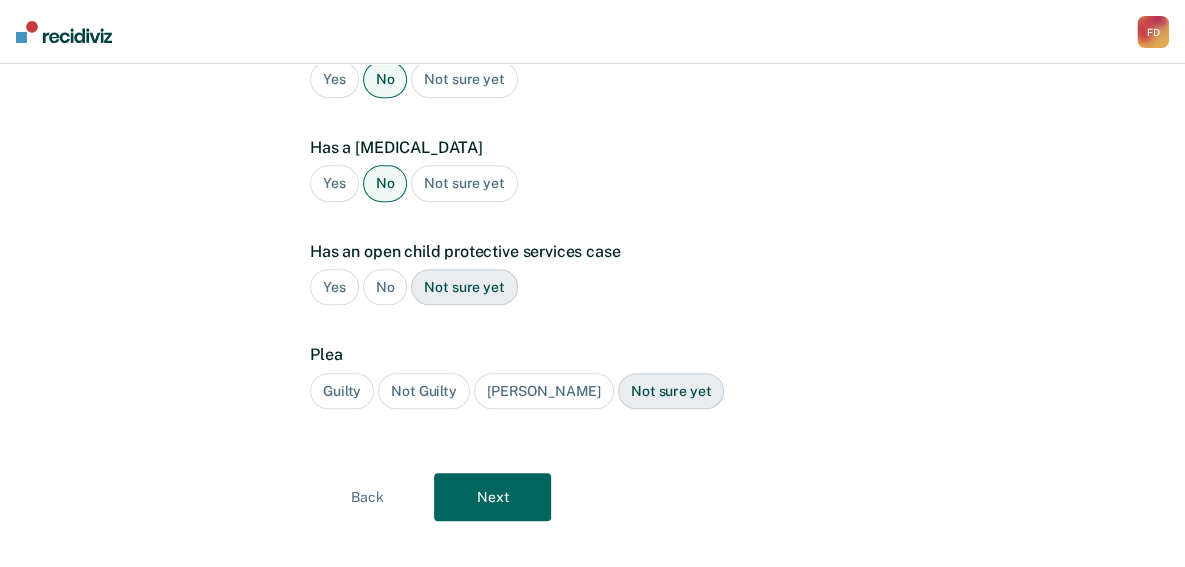 scroll, scrollTop: 614, scrollLeft: 0, axis: vertical 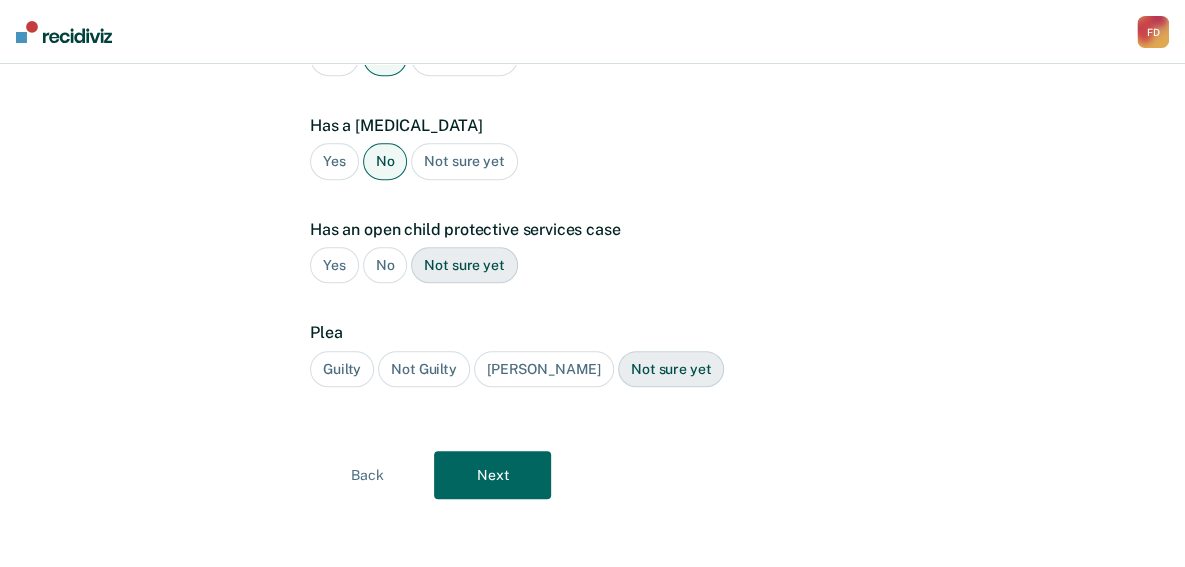 click on "No" at bounding box center (385, 265) 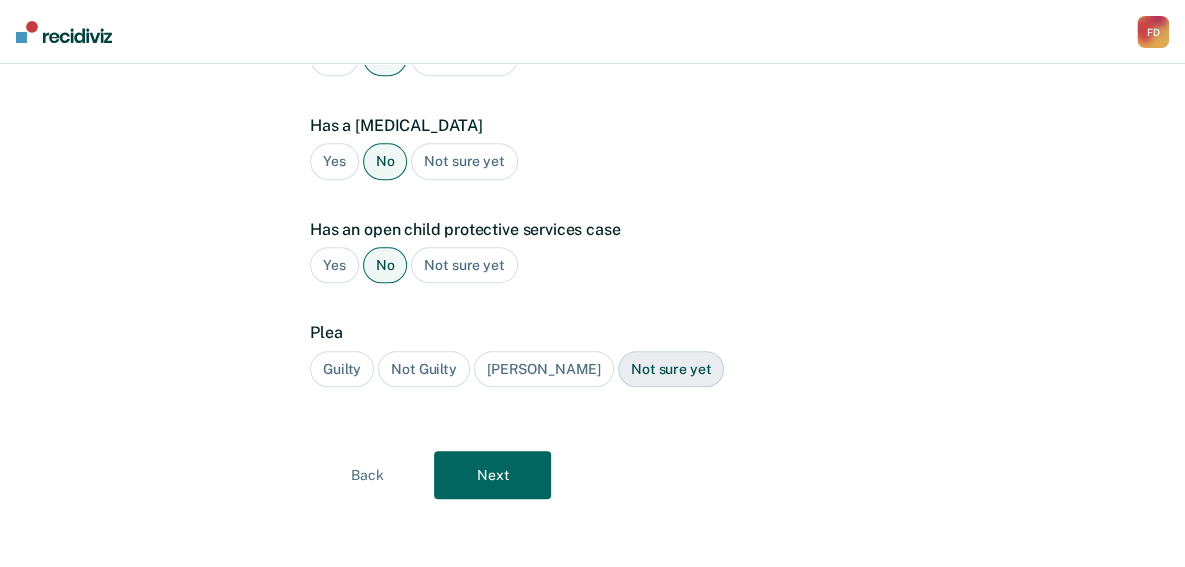 click on "Guilty" at bounding box center (342, 369) 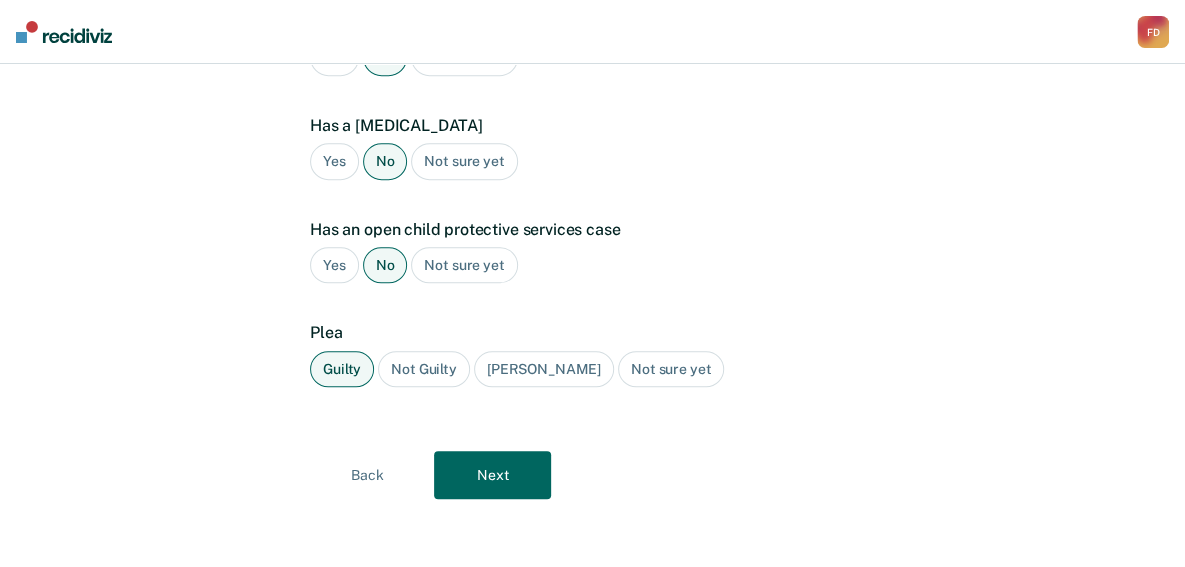 click on "Next" at bounding box center (492, 475) 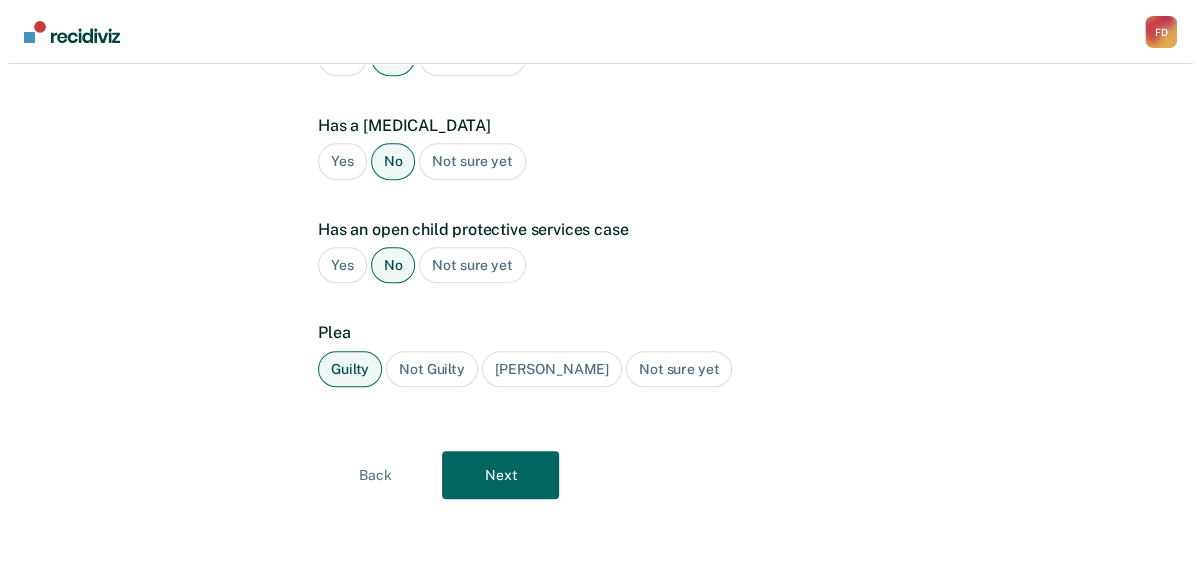 scroll, scrollTop: 0, scrollLeft: 0, axis: both 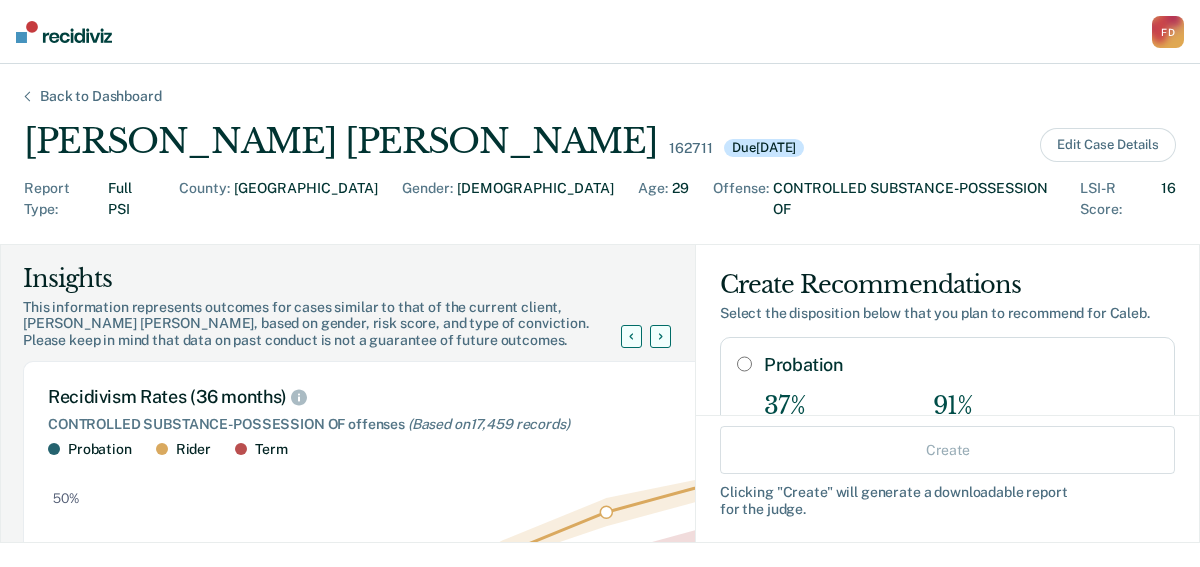 click on "Probation" at bounding box center [744, 364] 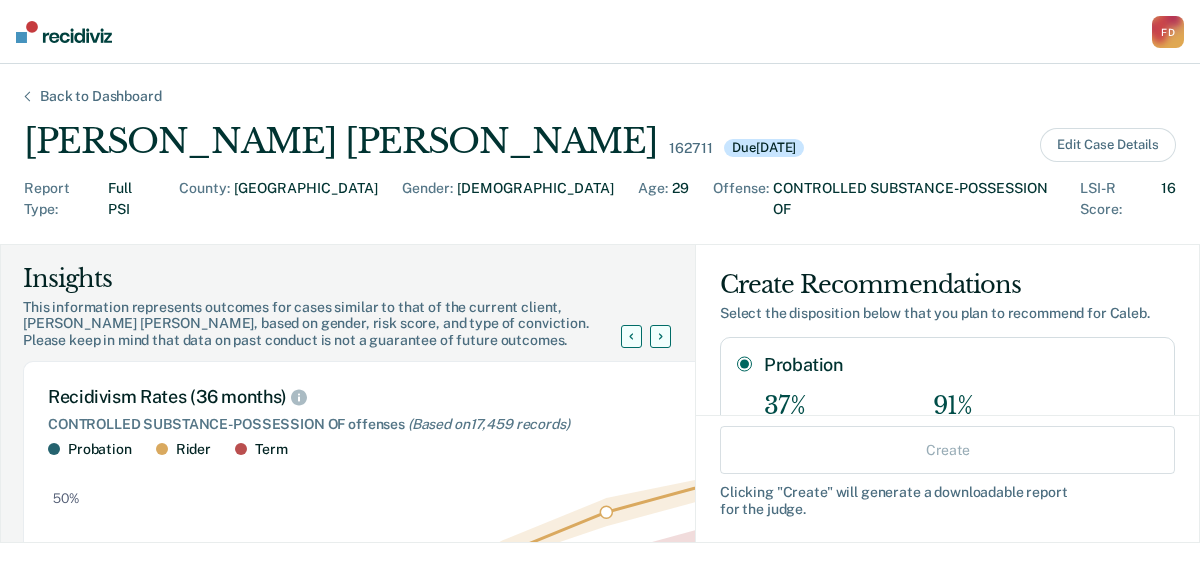 radio on "true" 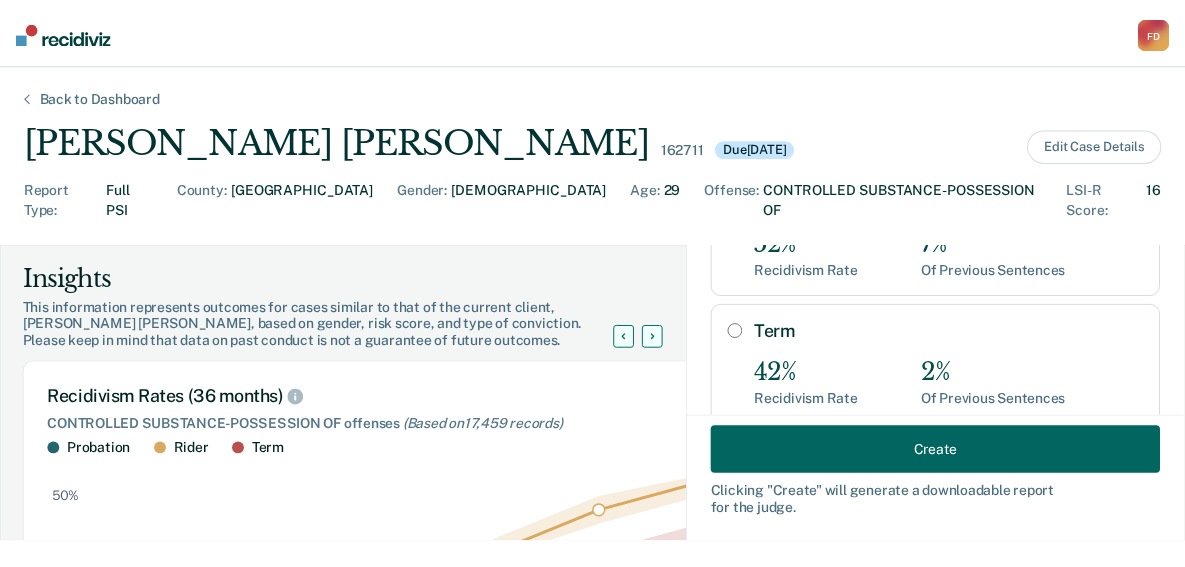 scroll, scrollTop: 403, scrollLeft: 0, axis: vertical 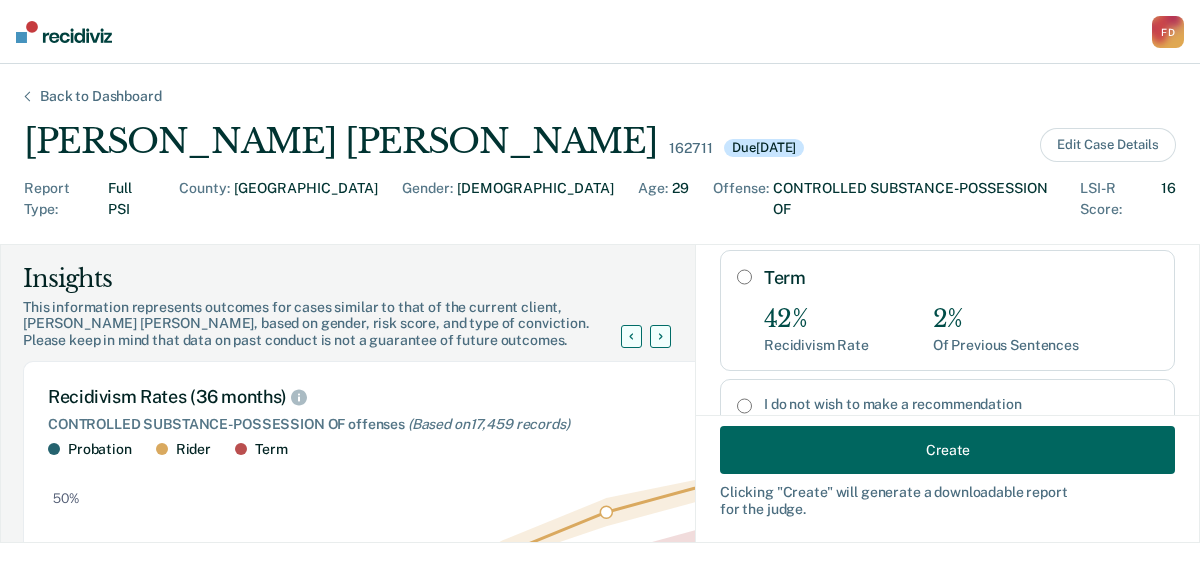 click on "Create" at bounding box center (947, 450) 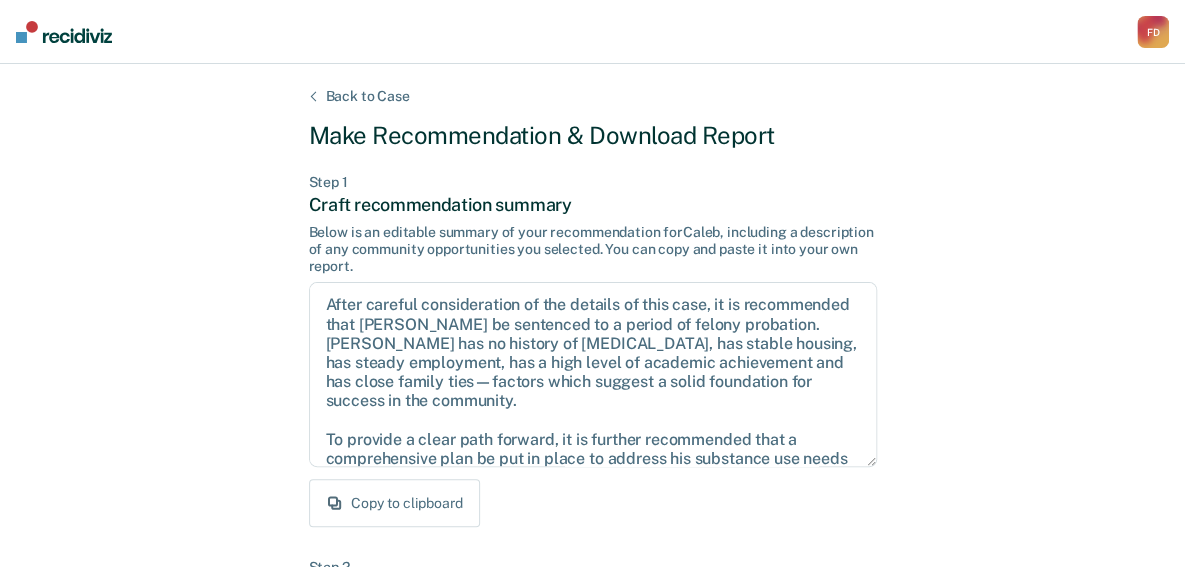 scroll, scrollTop: 404, scrollLeft: 0, axis: vertical 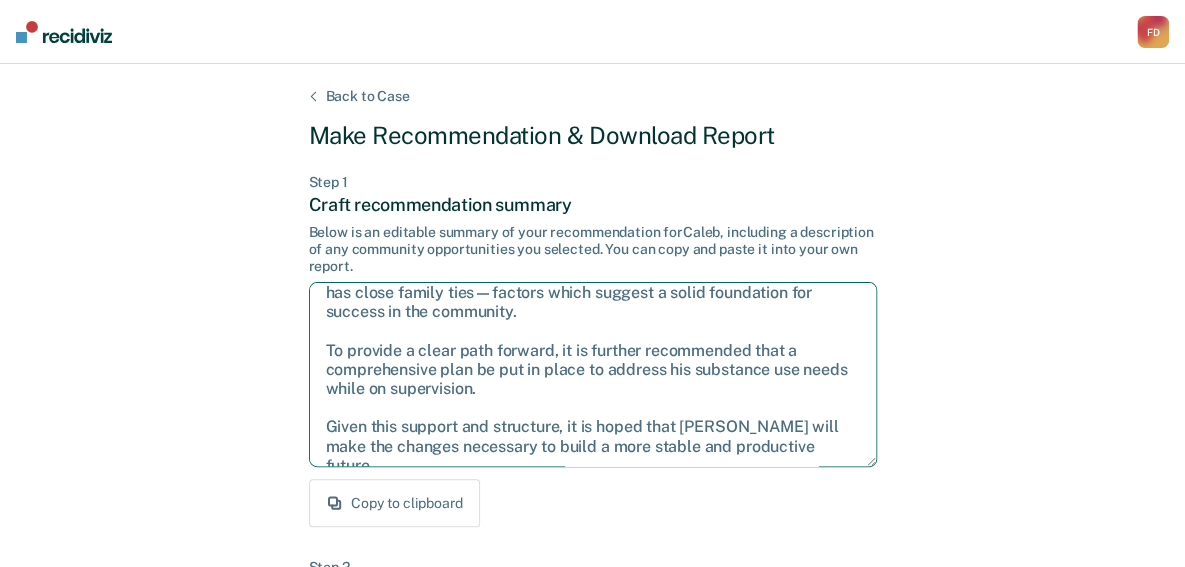 drag, startPoint x: 326, startPoint y: 303, endPoint x: 878, endPoint y: 449, distance: 570.9816 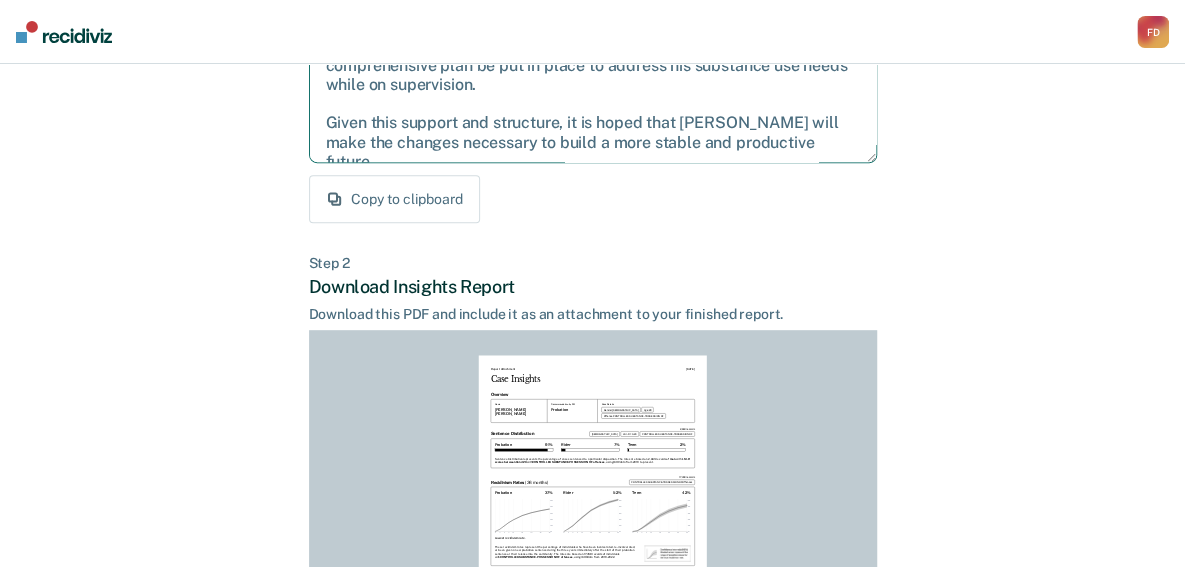 scroll, scrollTop: 572, scrollLeft: 0, axis: vertical 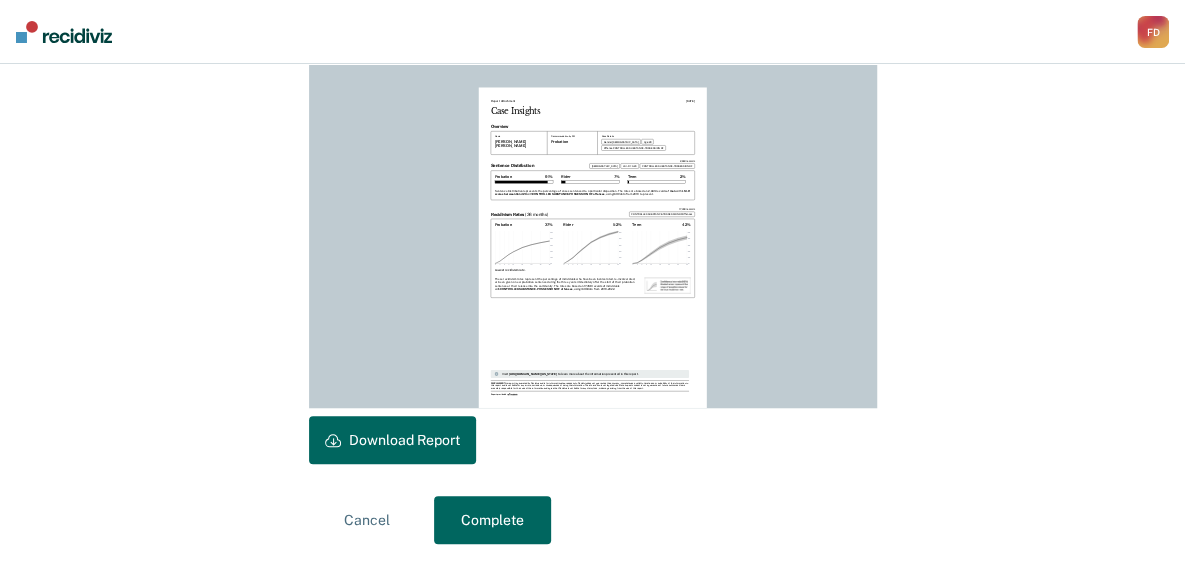 click on "Download Report" at bounding box center (392, 440) 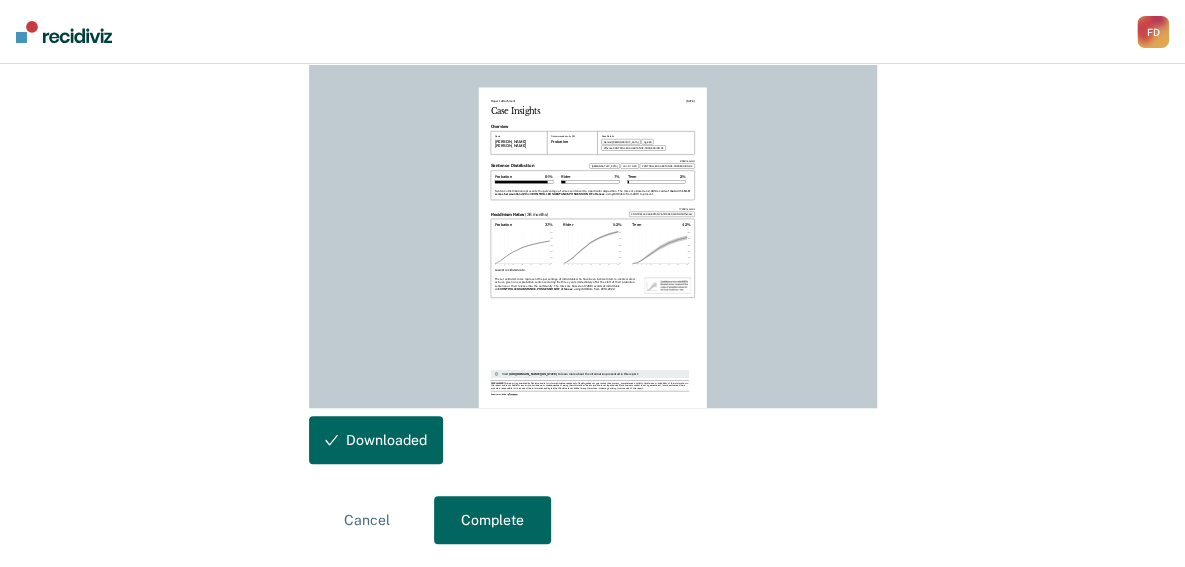 scroll, scrollTop: 572, scrollLeft: 0, axis: vertical 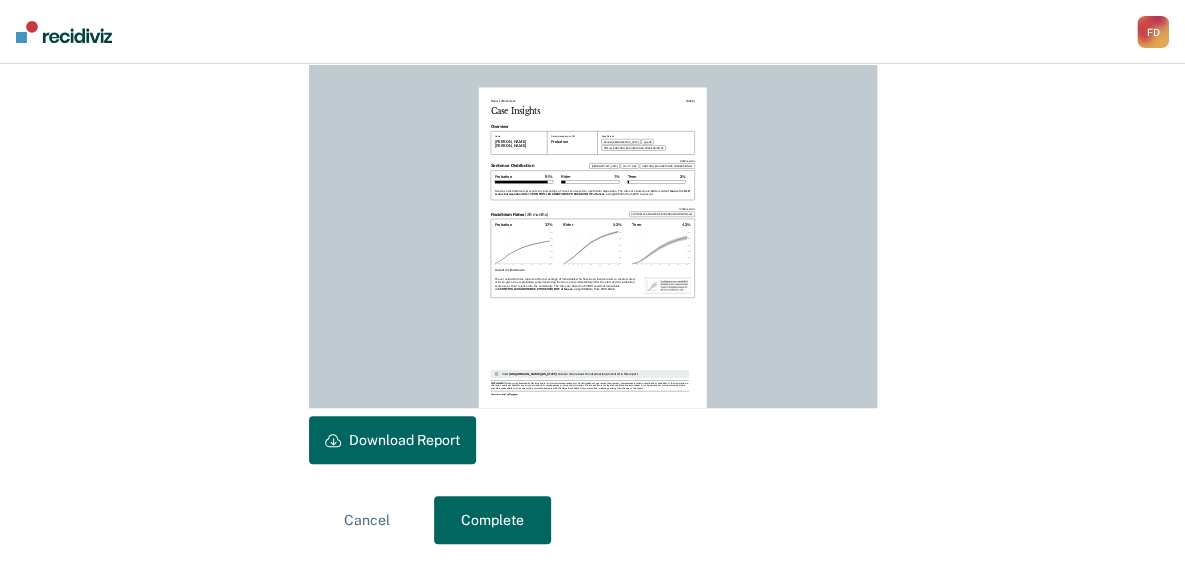 click on "Complete" at bounding box center [492, 520] 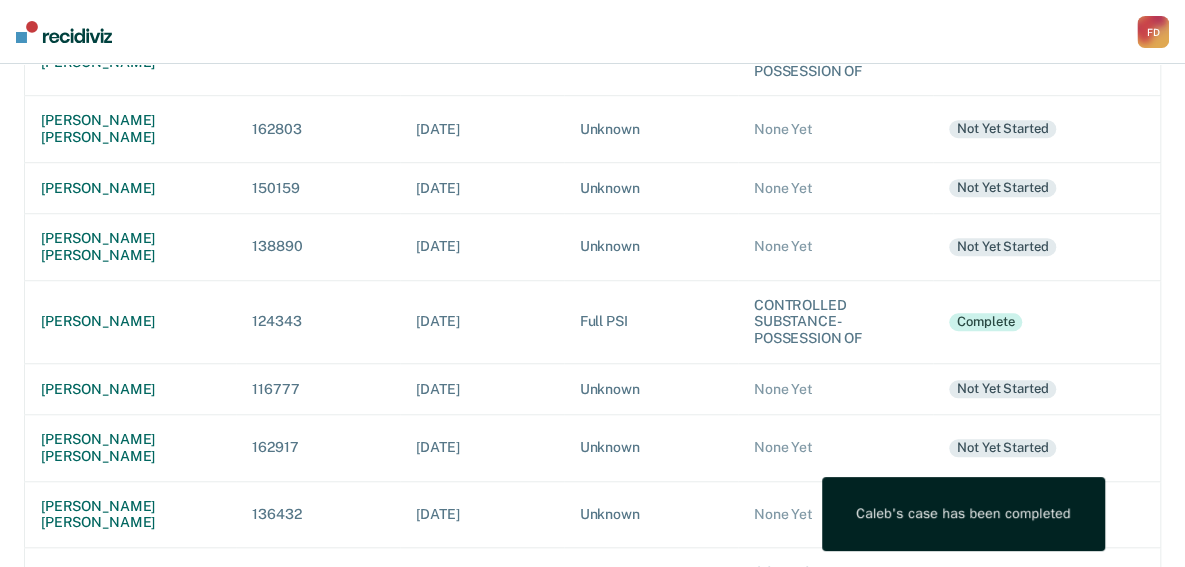 scroll, scrollTop: 0, scrollLeft: 0, axis: both 